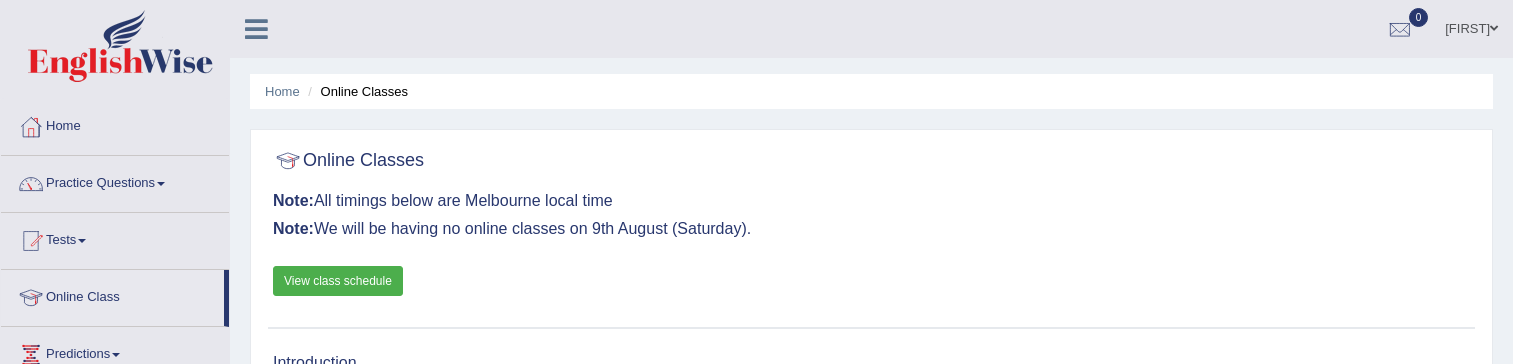 scroll, scrollTop: 344, scrollLeft: 0, axis: vertical 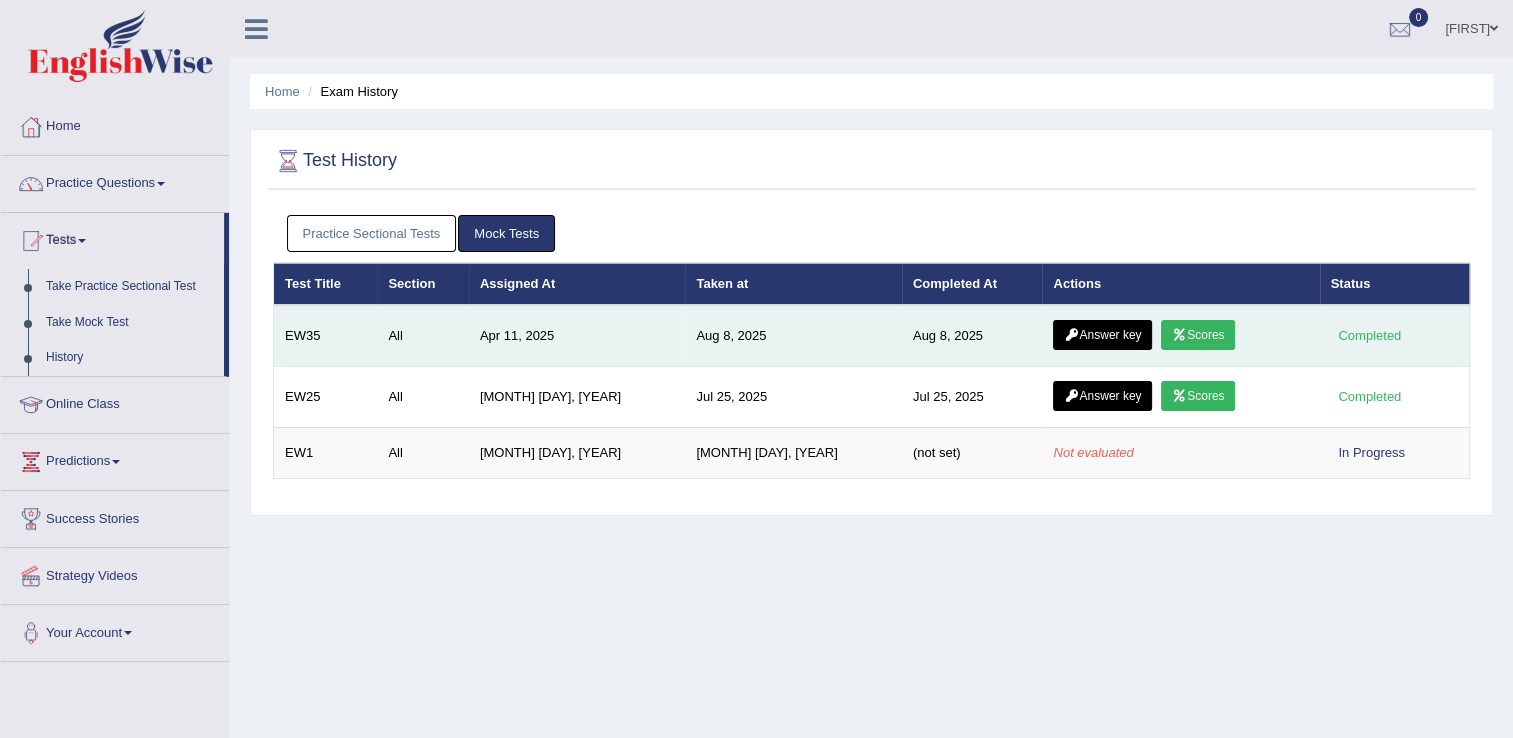 click at bounding box center [1179, 335] 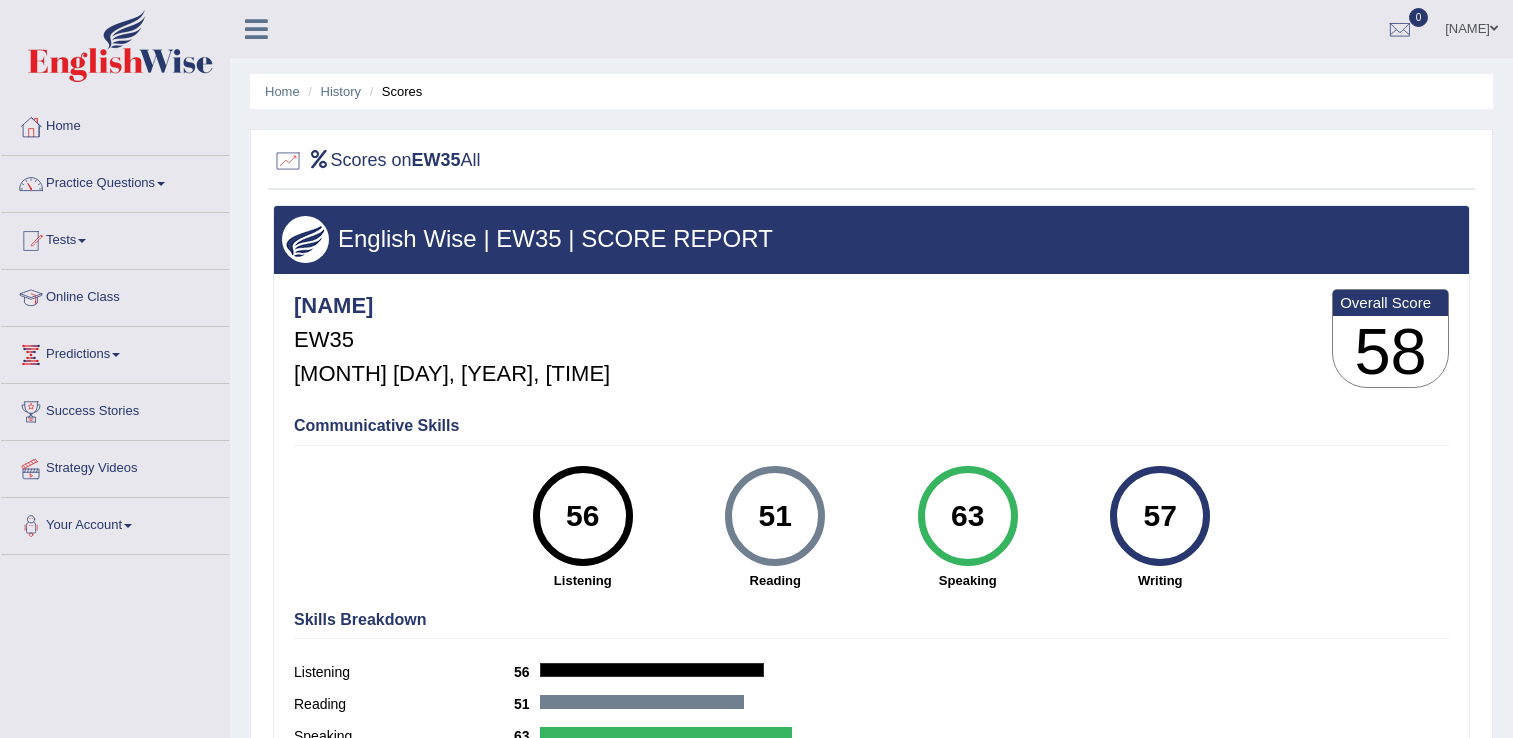 scroll, scrollTop: 312, scrollLeft: 0, axis: vertical 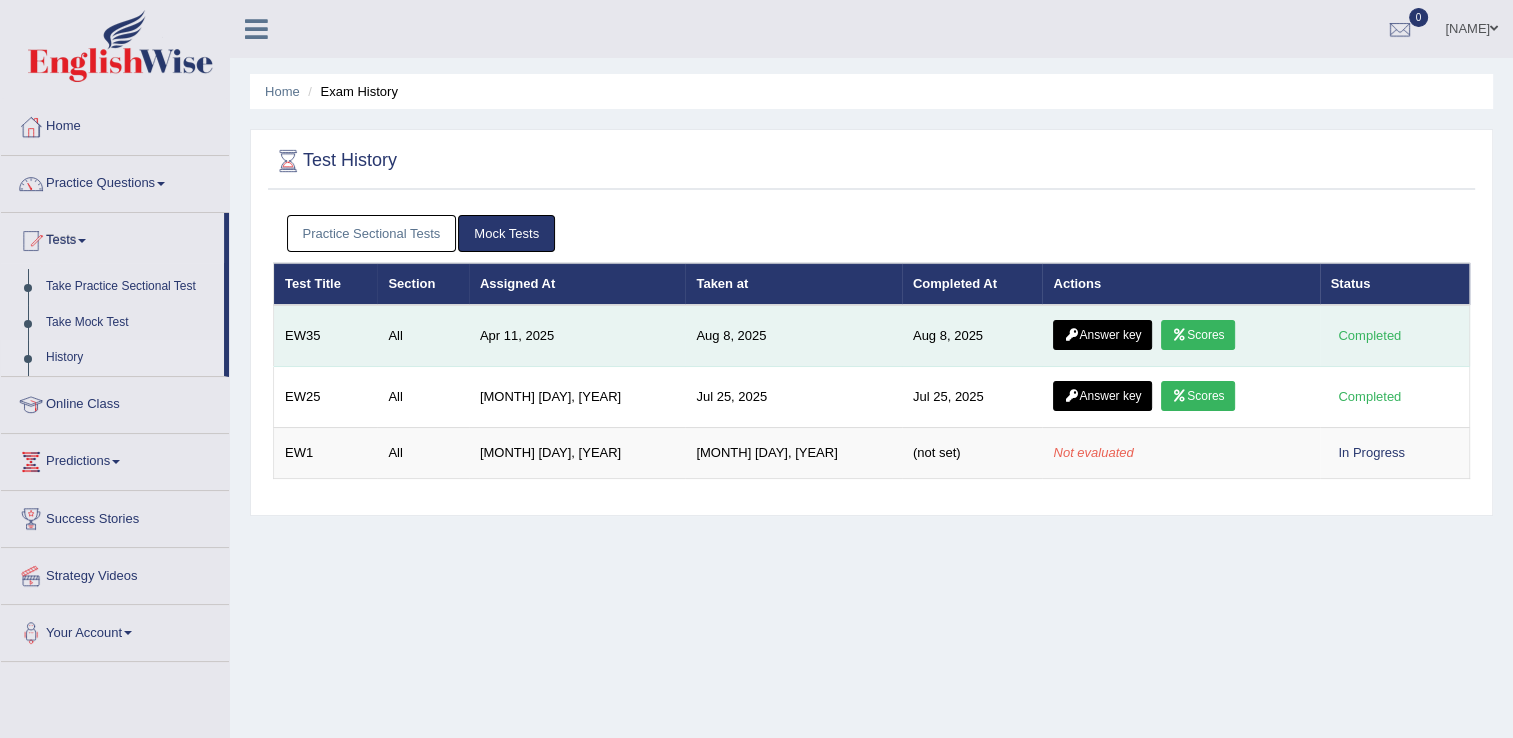 click on "Answer key" at bounding box center (1102, 335) 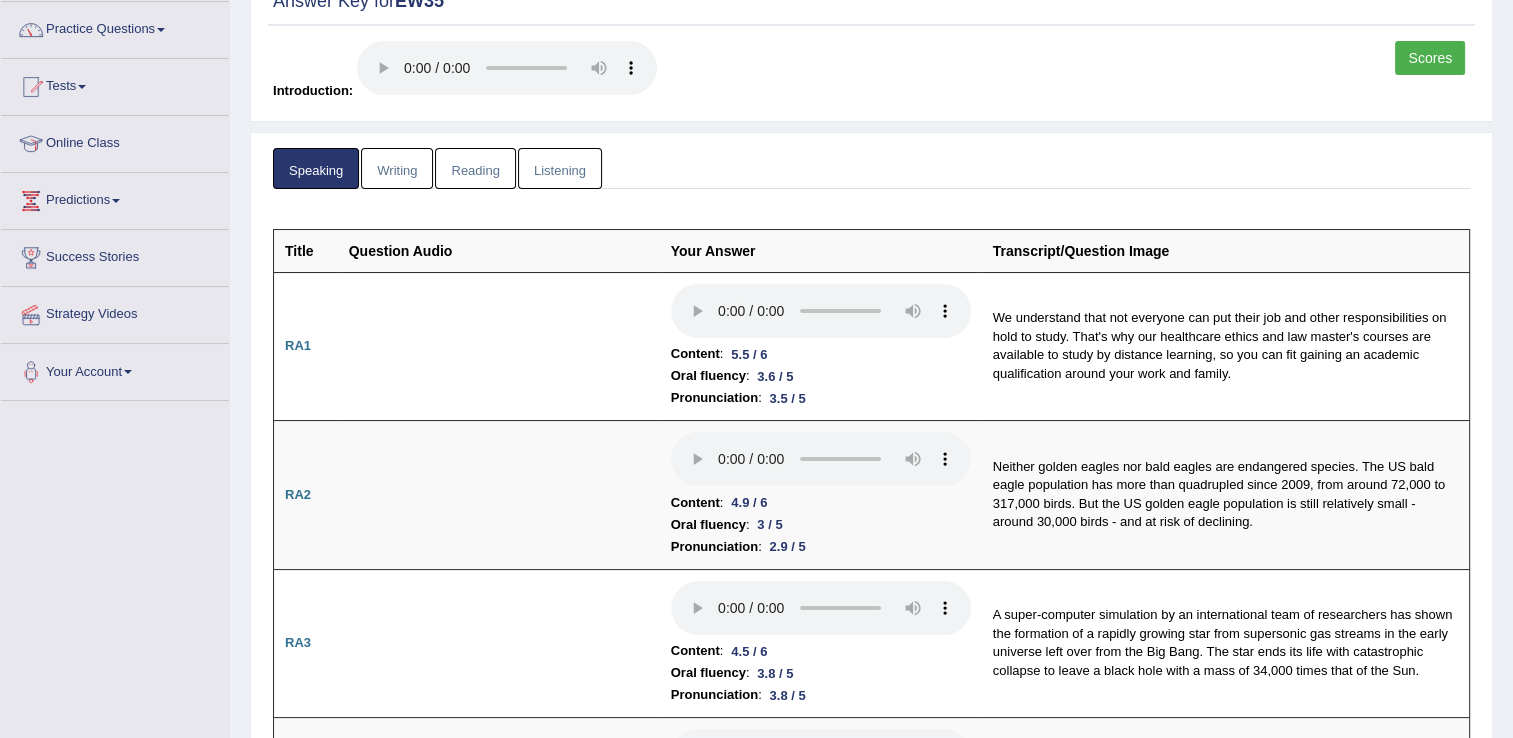 scroll, scrollTop: 70, scrollLeft: 0, axis: vertical 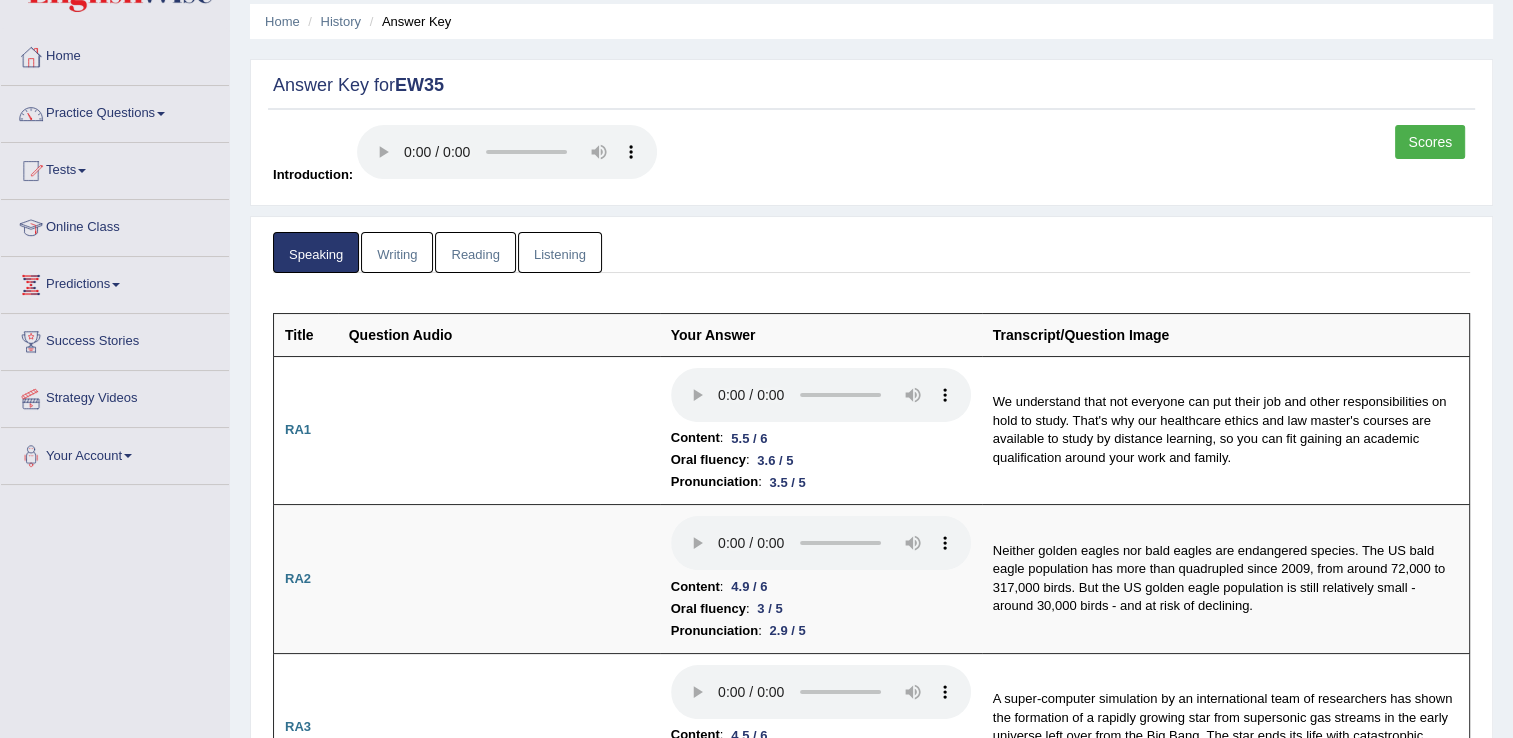 click on "Writing" at bounding box center (397, 252) 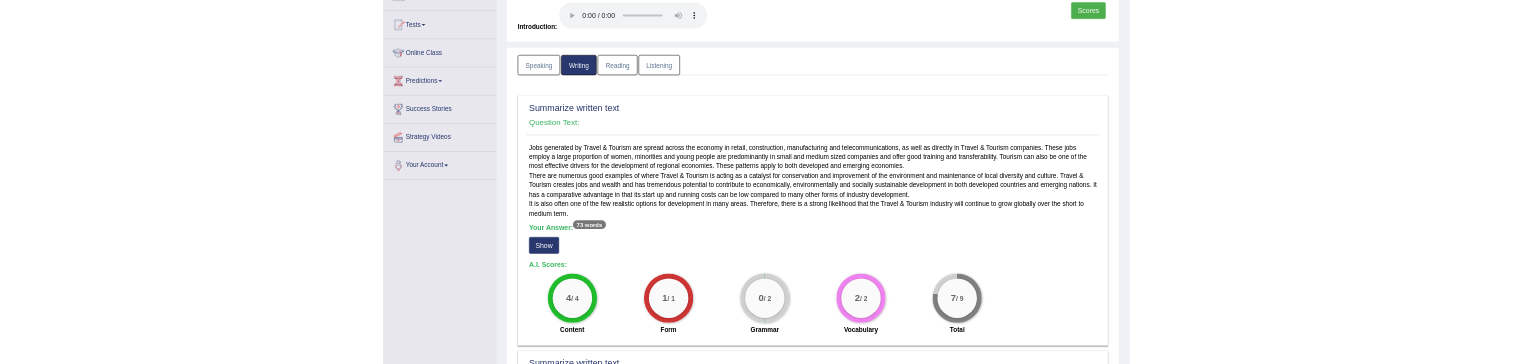 scroll, scrollTop: 270, scrollLeft: 0, axis: vertical 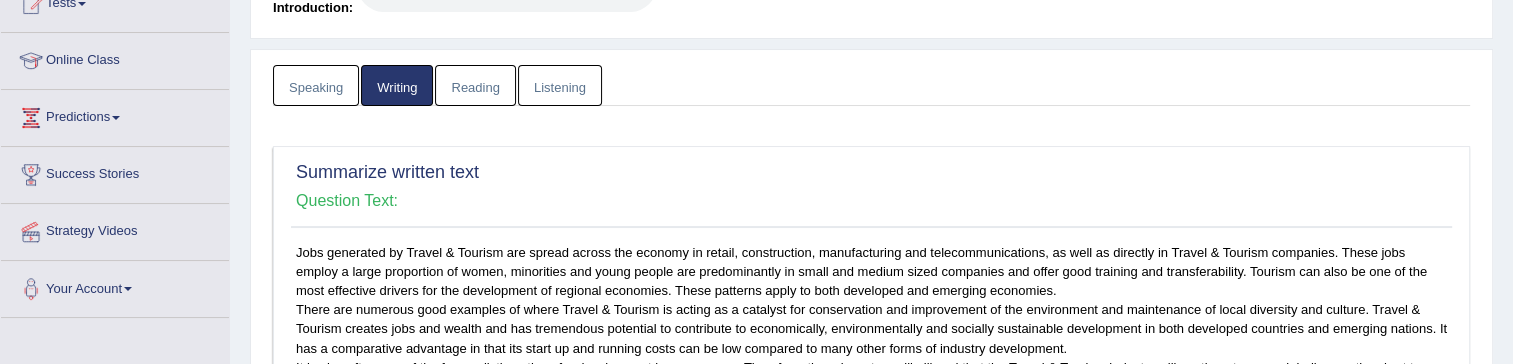 drag, startPoint x: 675, startPoint y: 3, endPoint x: 846, endPoint y: 29, distance: 172.96532 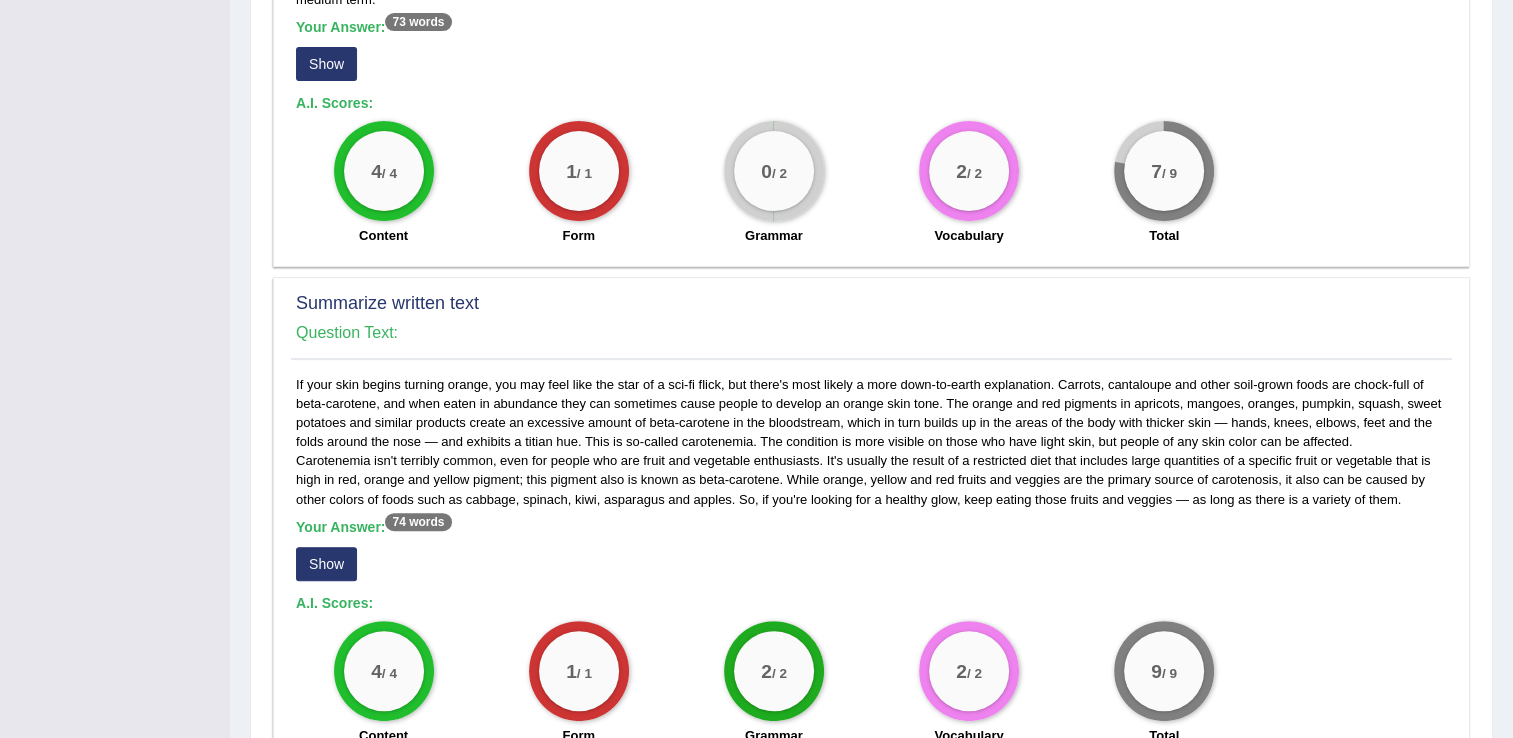 scroll, scrollTop: 637, scrollLeft: 0, axis: vertical 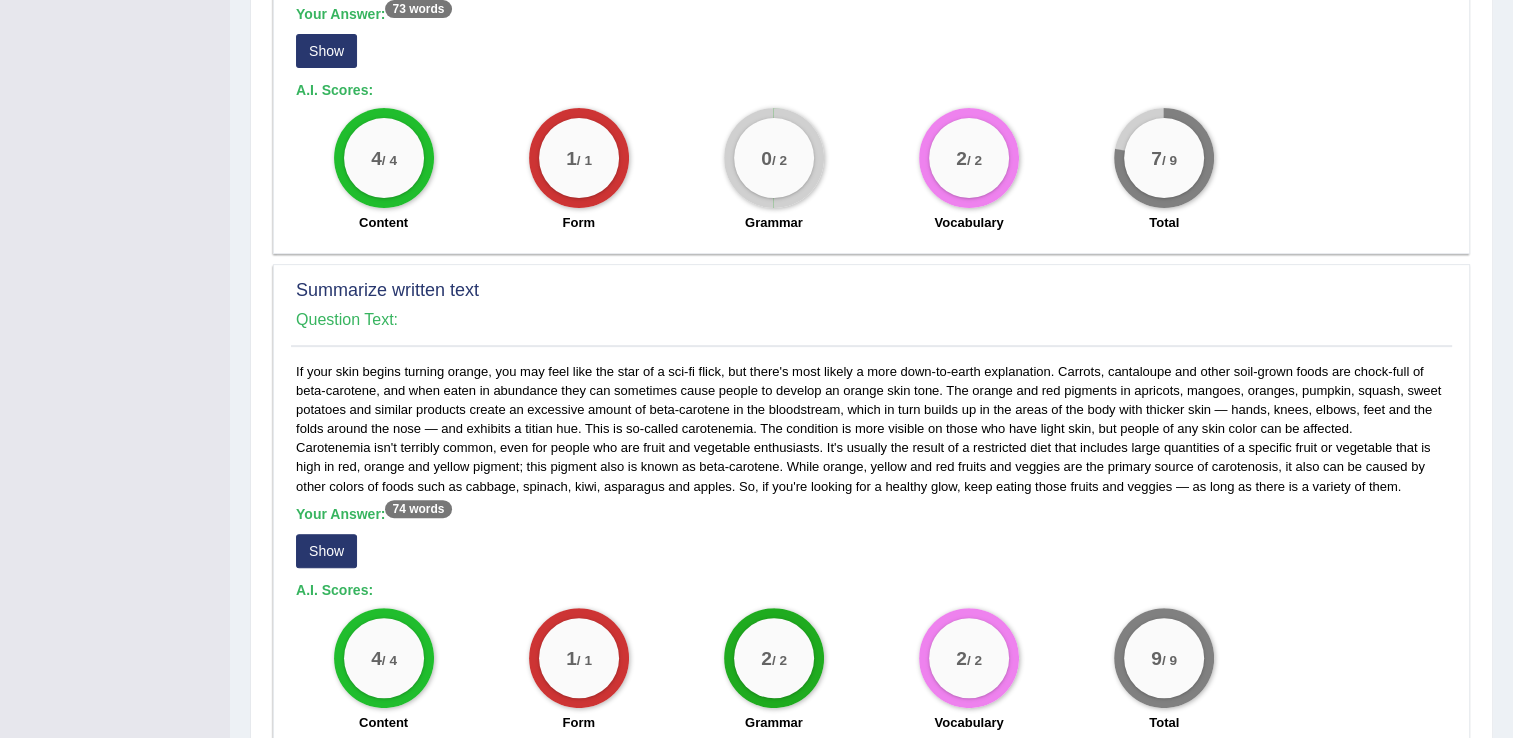 click on "Show" at bounding box center [326, 51] 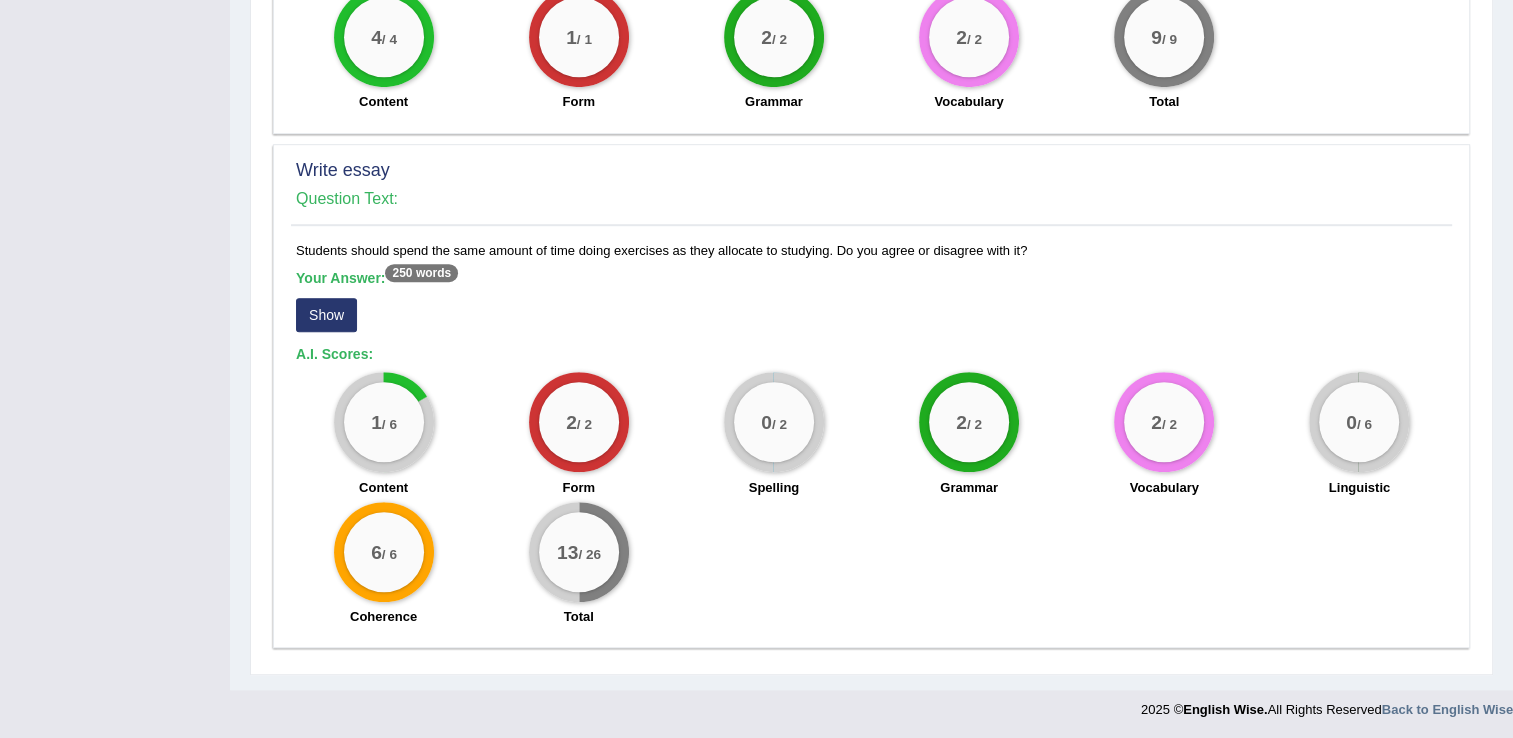 scroll, scrollTop: 1176, scrollLeft: 0, axis: vertical 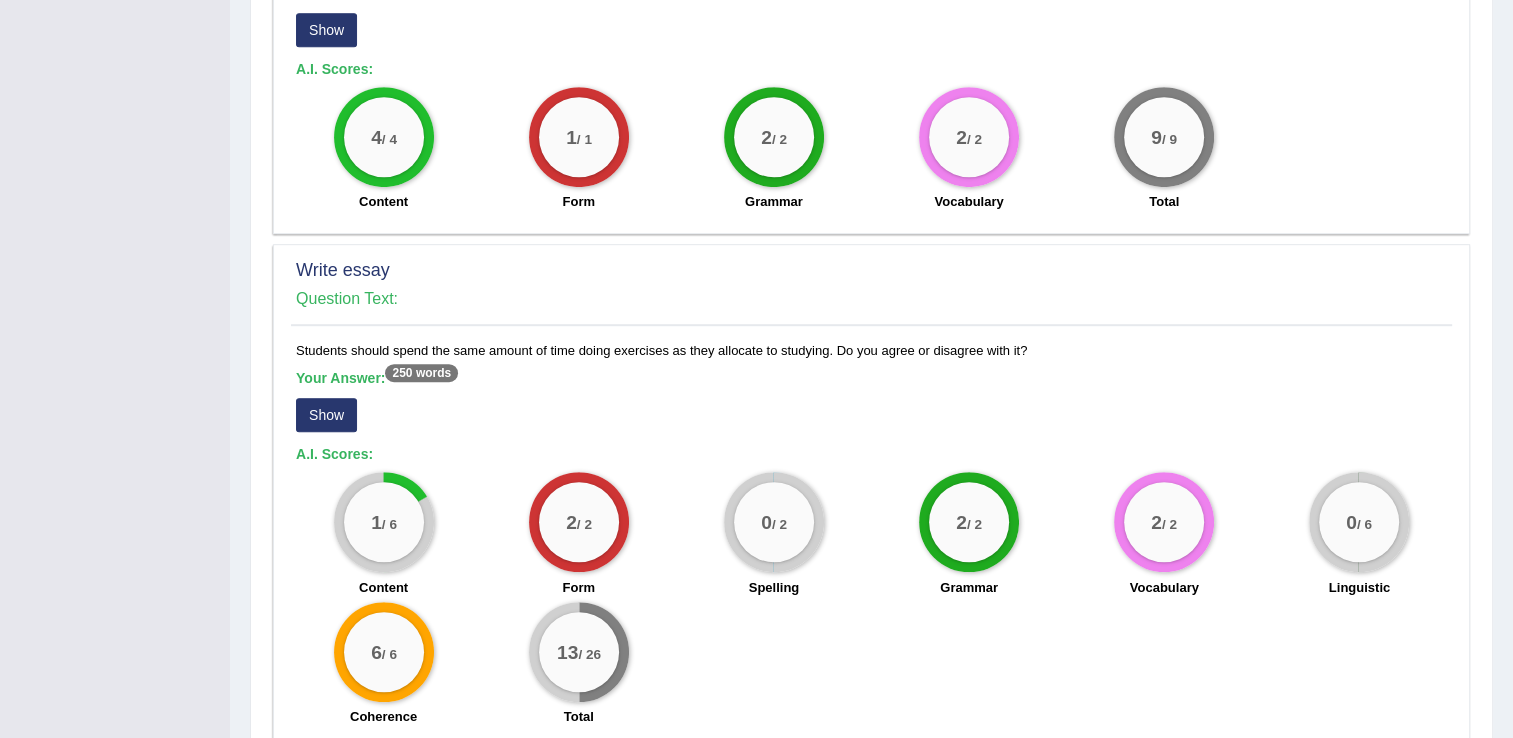click on "Show" at bounding box center (326, 415) 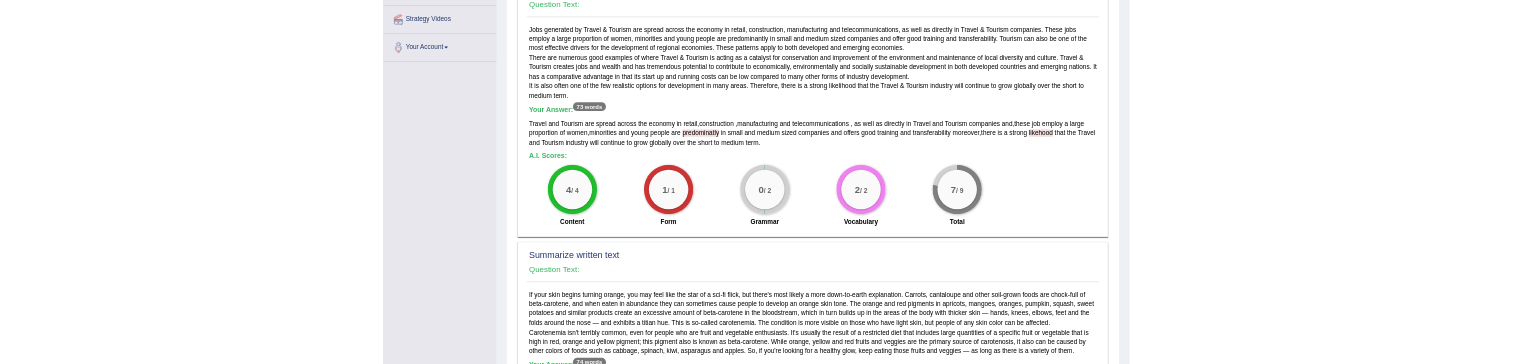 scroll, scrollTop: 247, scrollLeft: 0, axis: vertical 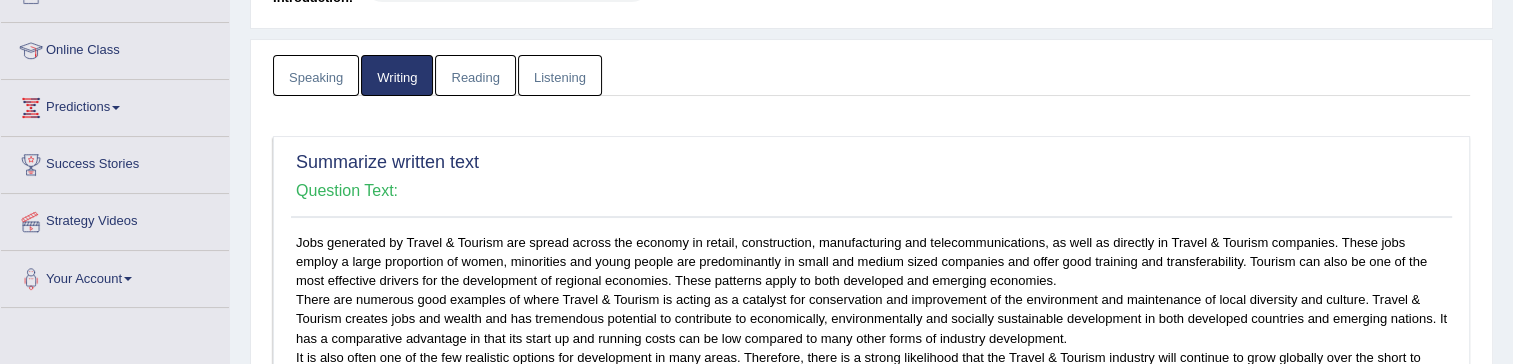 click on "Summarize written text
Question Text:" at bounding box center (871, 182) 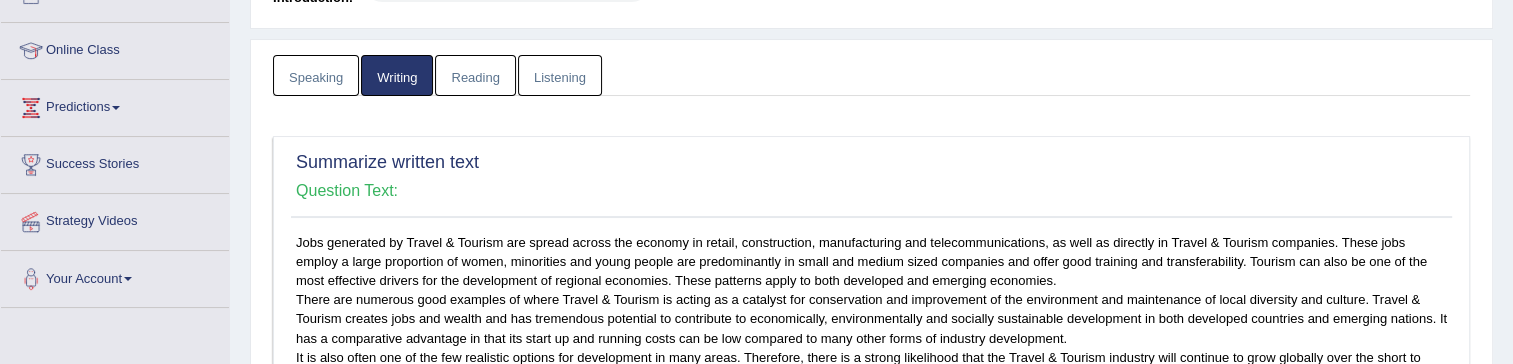 click on "Reading" at bounding box center [475, 75] 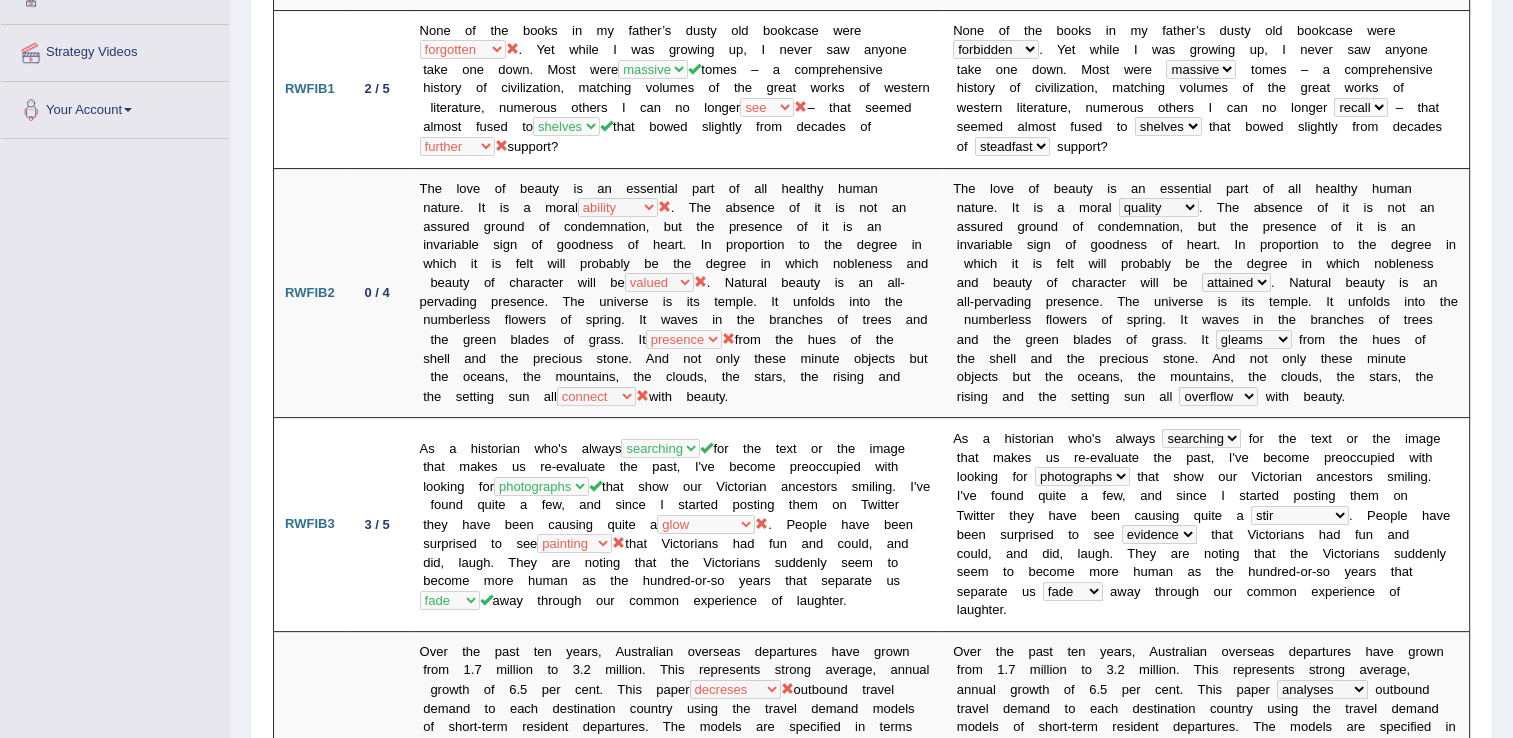 scroll, scrollTop: 516, scrollLeft: 0, axis: vertical 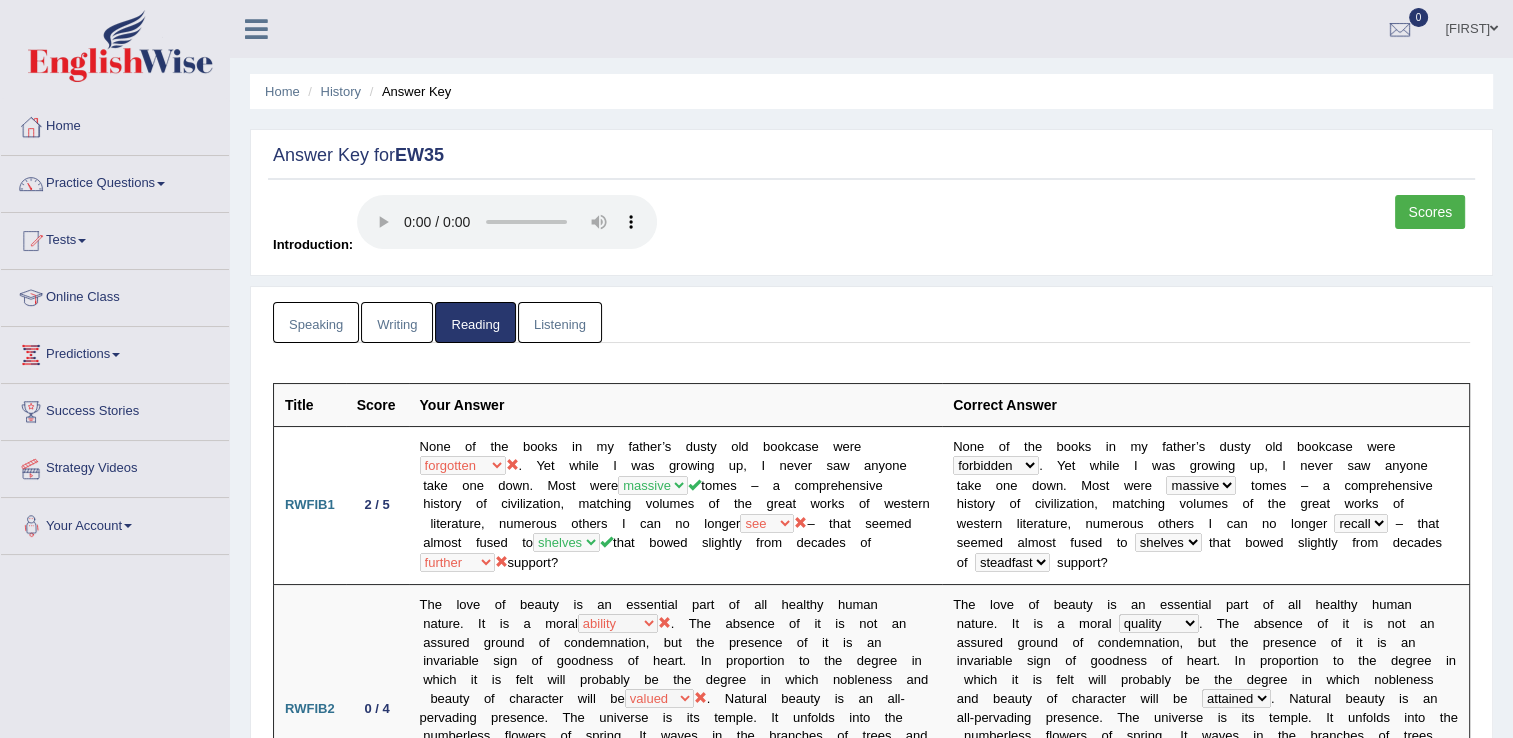 click on "Listening" at bounding box center [560, 322] 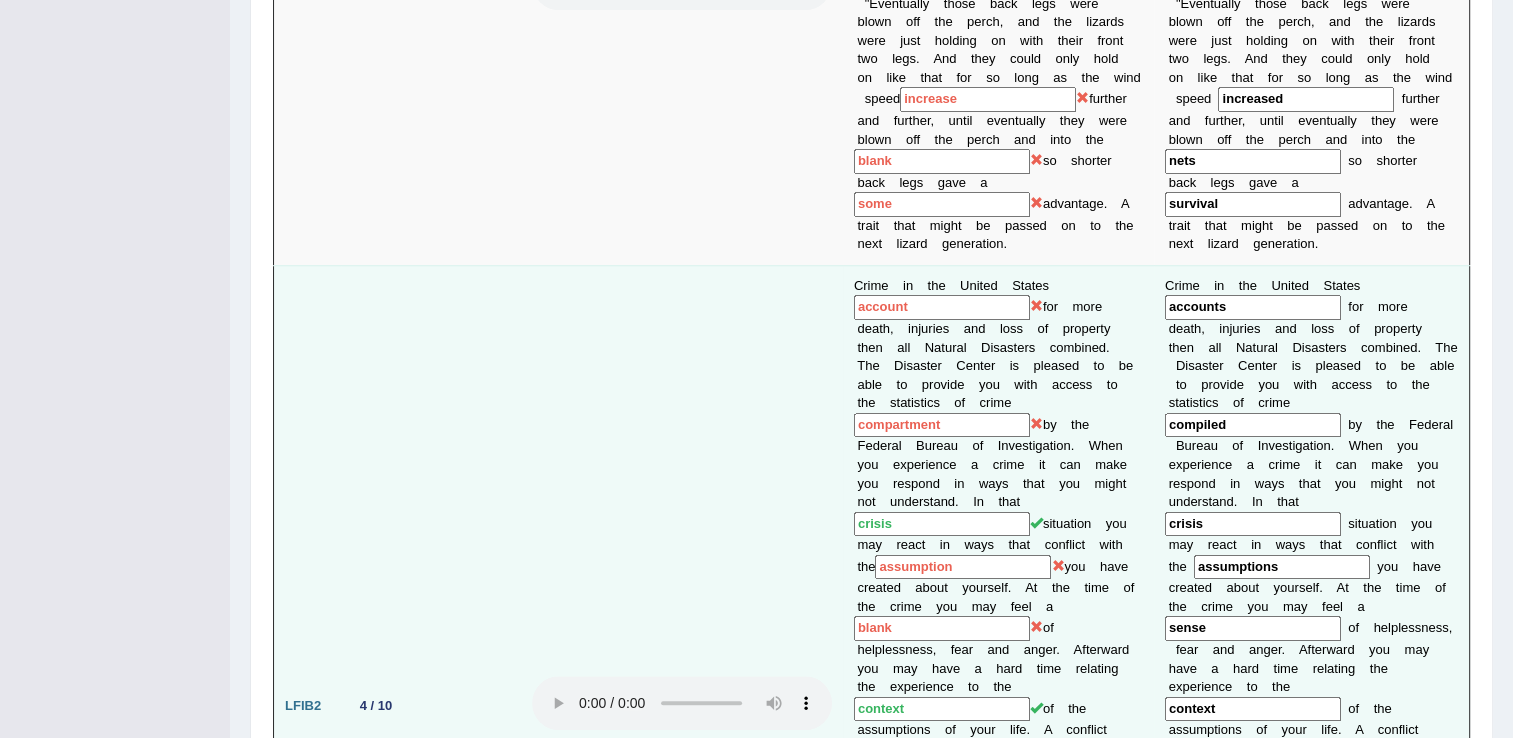 scroll, scrollTop: 1400, scrollLeft: 0, axis: vertical 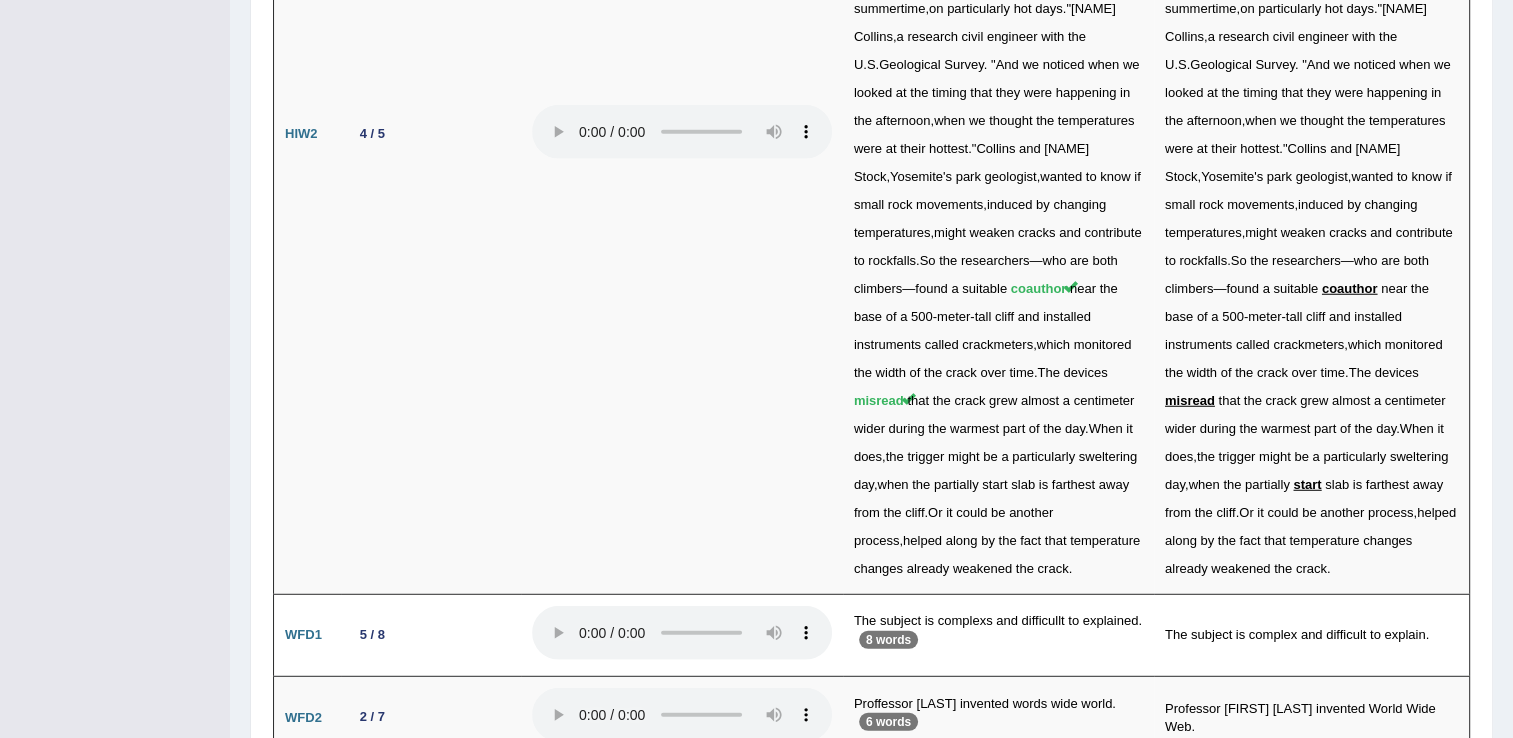 click on "Many people more talanted rather than the others. 8 words" at bounding box center [998, 800] 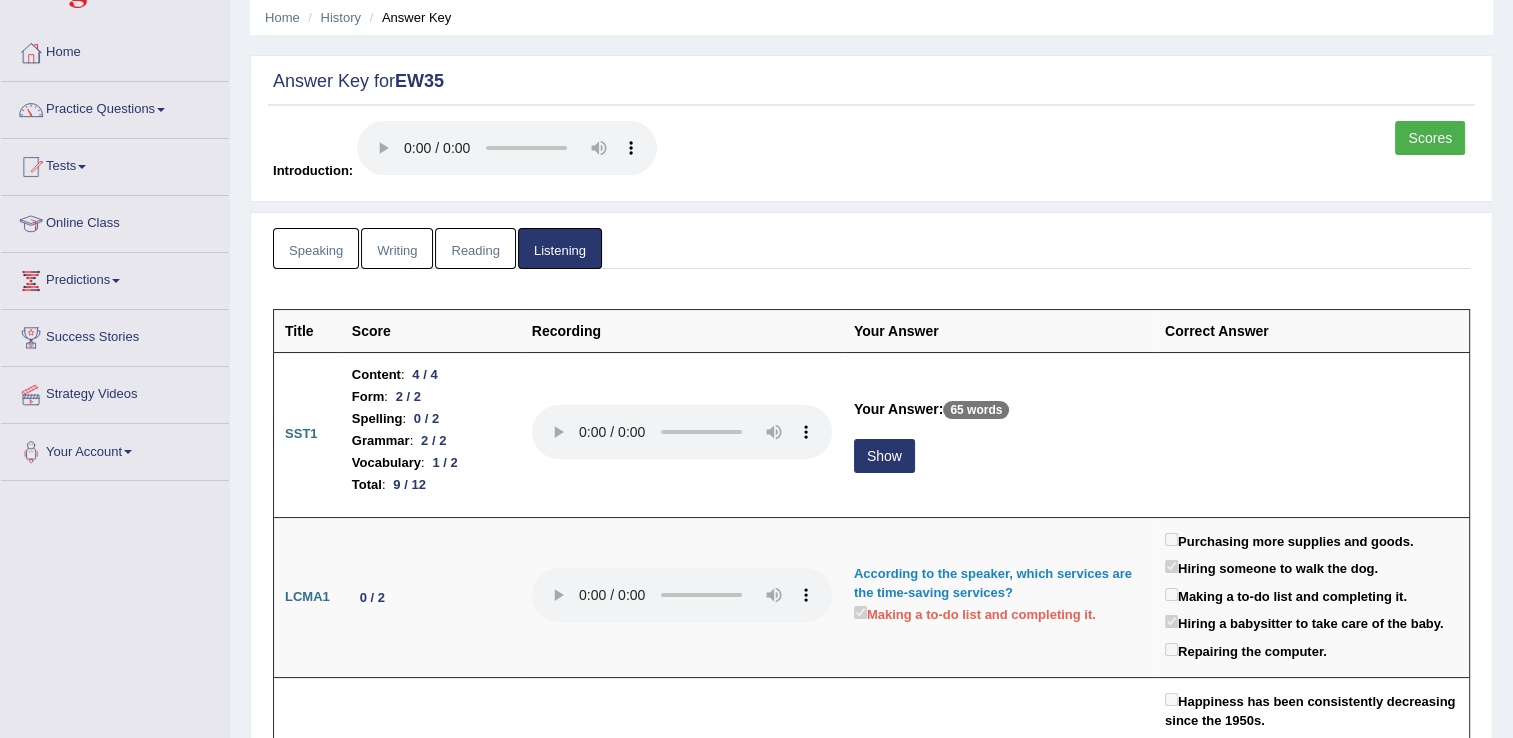 scroll, scrollTop: 0, scrollLeft: 0, axis: both 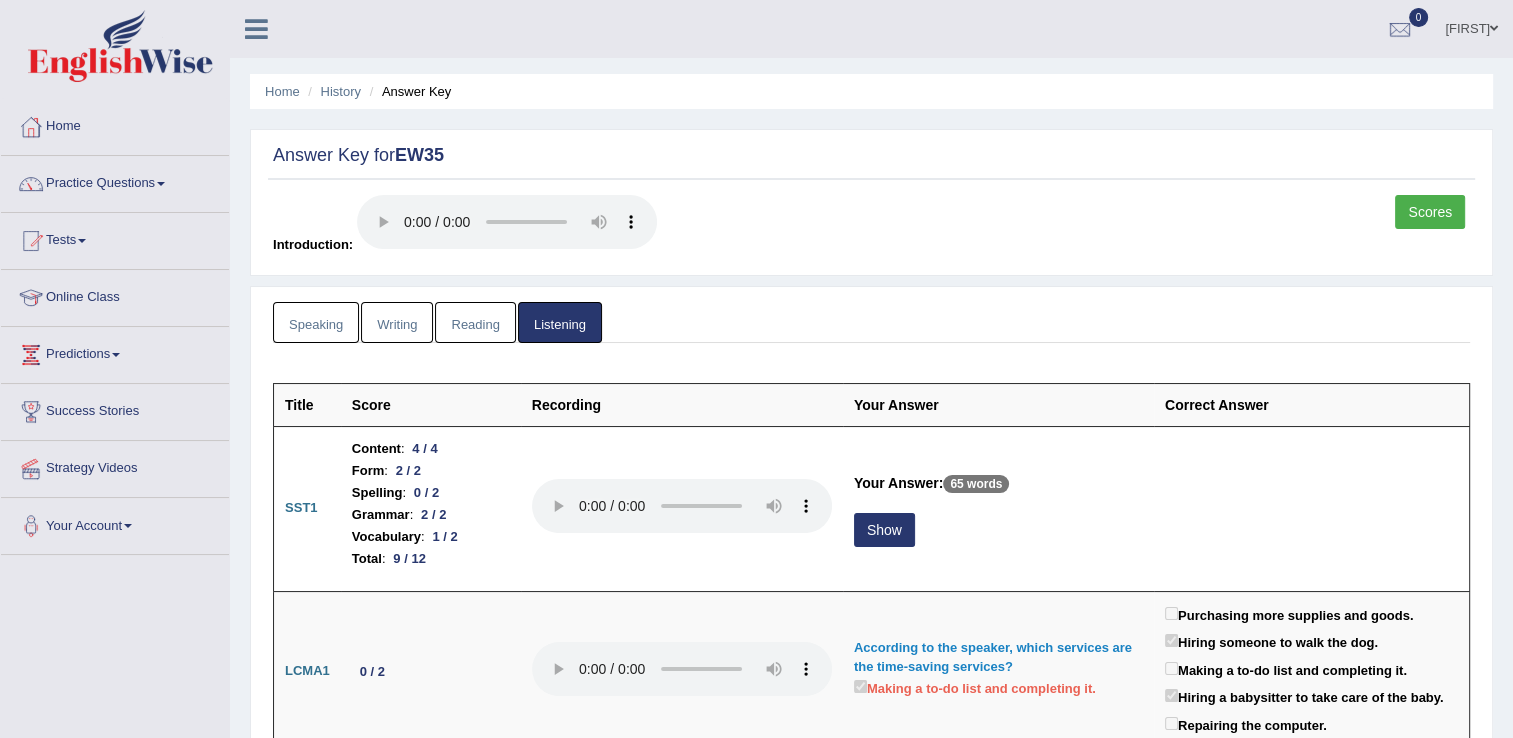 click on "Speaking" at bounding box center [316, 322] 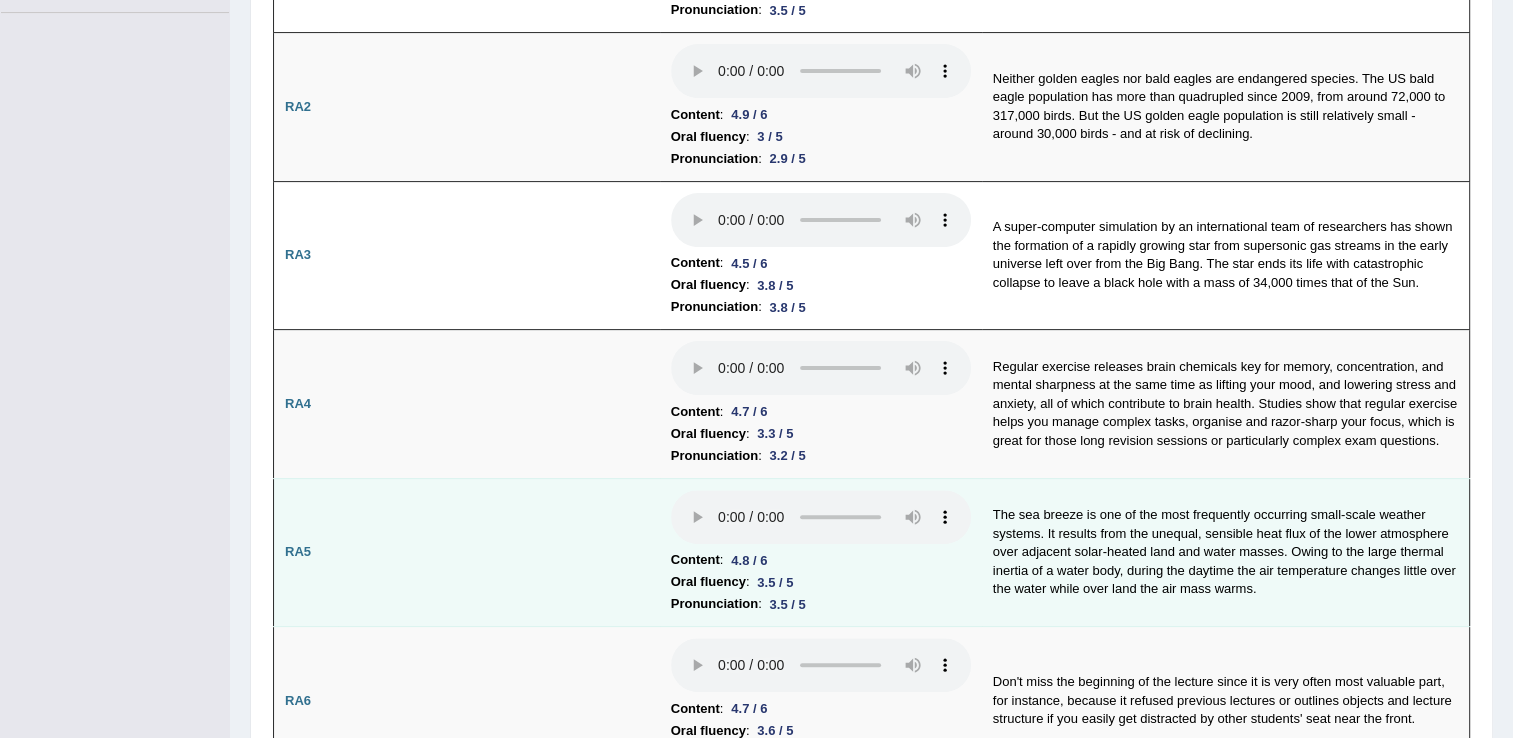 scroll, scrollTop: 0, scrollLeft: 0, axis: both 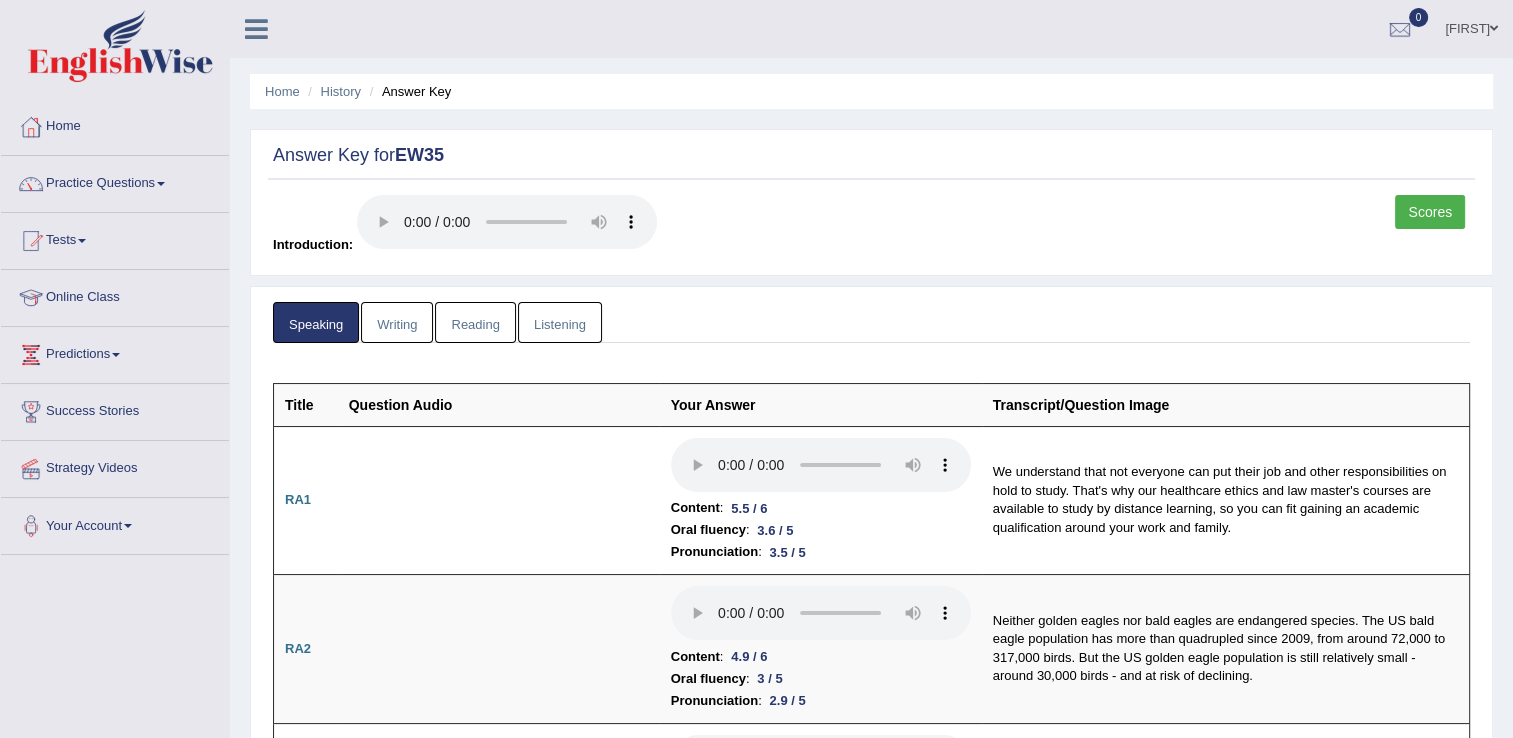click on "Writing" at bounding box center (397, 322) 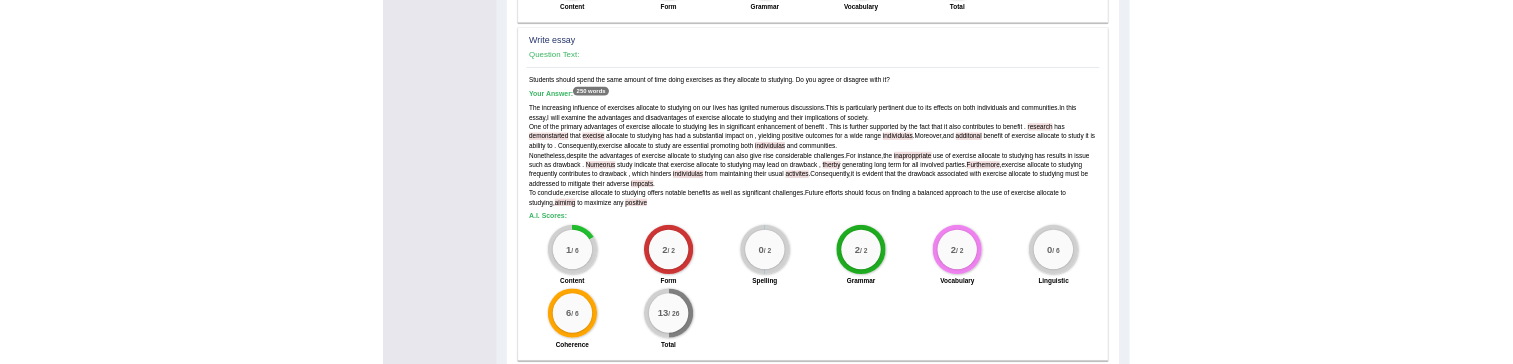 scroll, scrollTop: 1400, scrollLeft: 0, axis: vertical 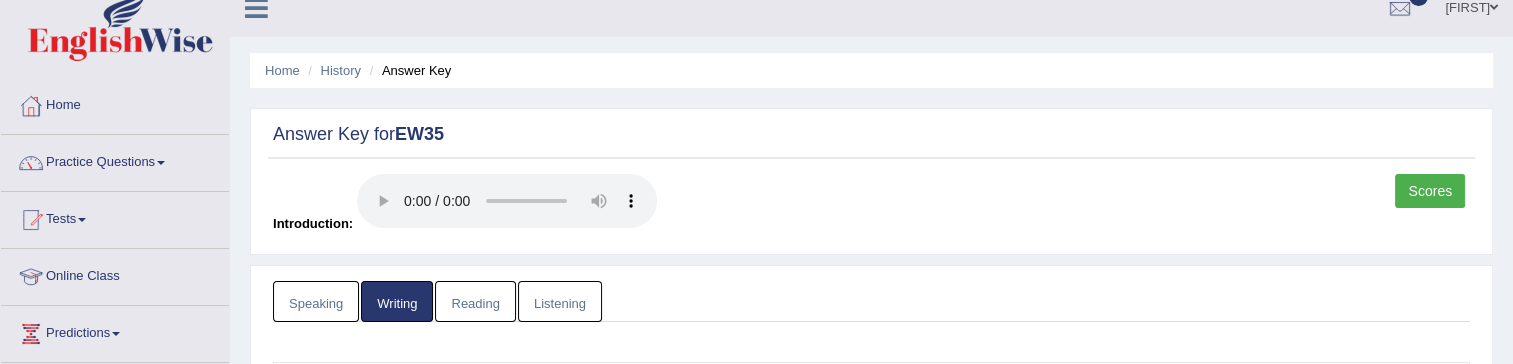 click on "Reading" at bounding box center [475, 301] 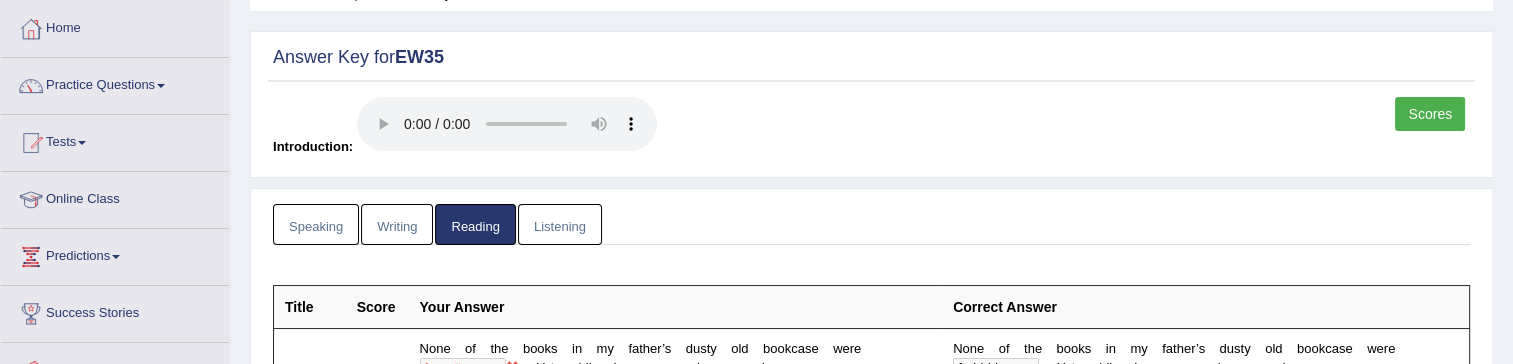 scroll, scrollTop: 0, scrollLeft: 0, axis: both 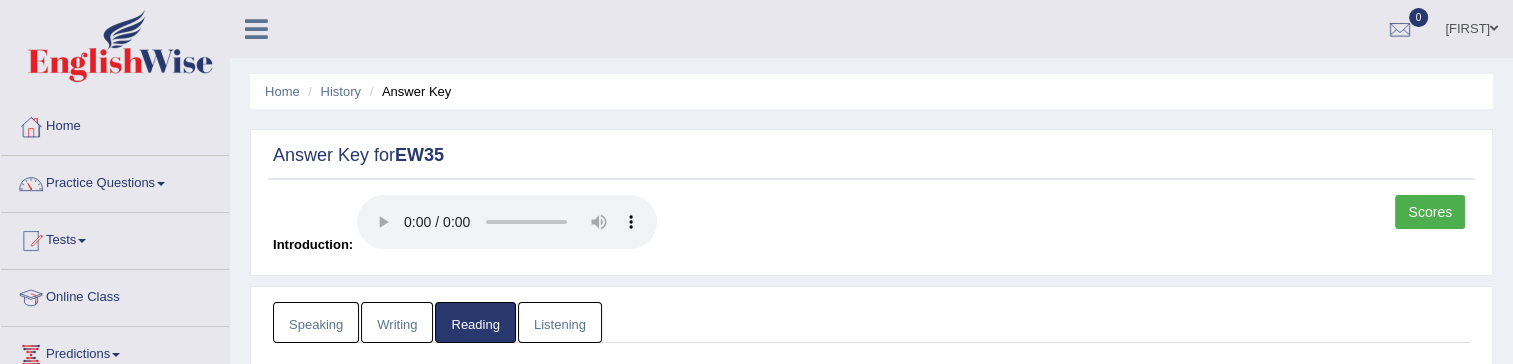 click on "Listening" at bounding box center [560, 322] 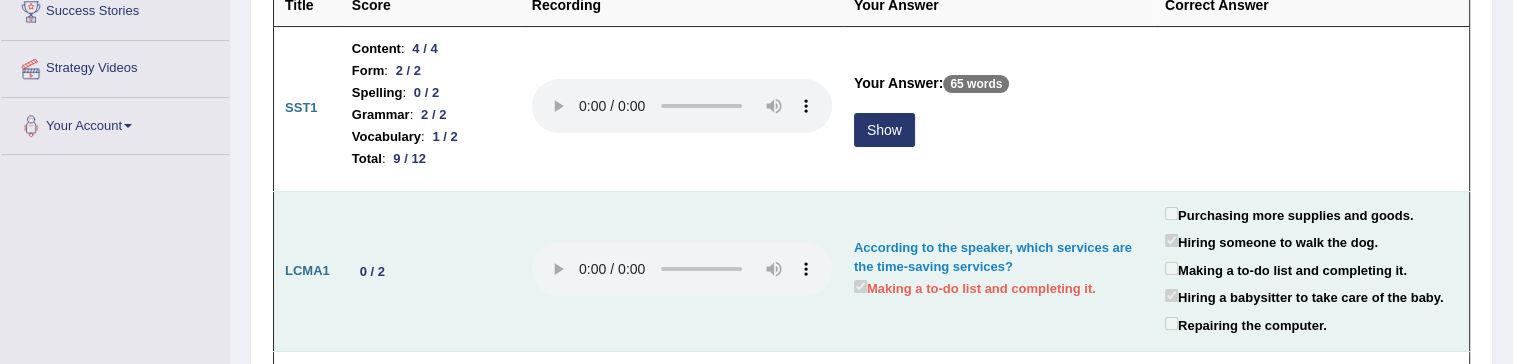 scroll, scrollTop: 300, scrollLeft: 0, axis: vertical 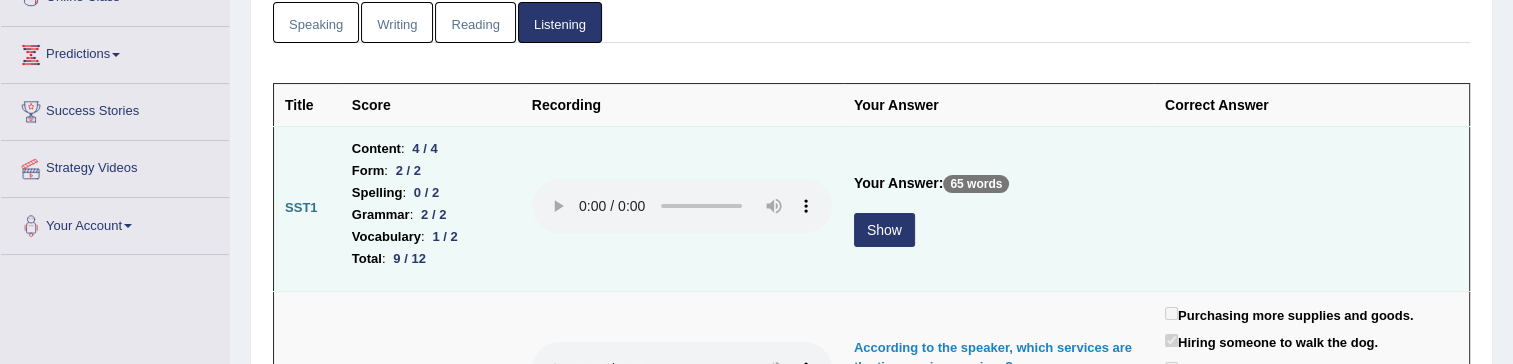 click on "Show" at bounding box center (884, 230) 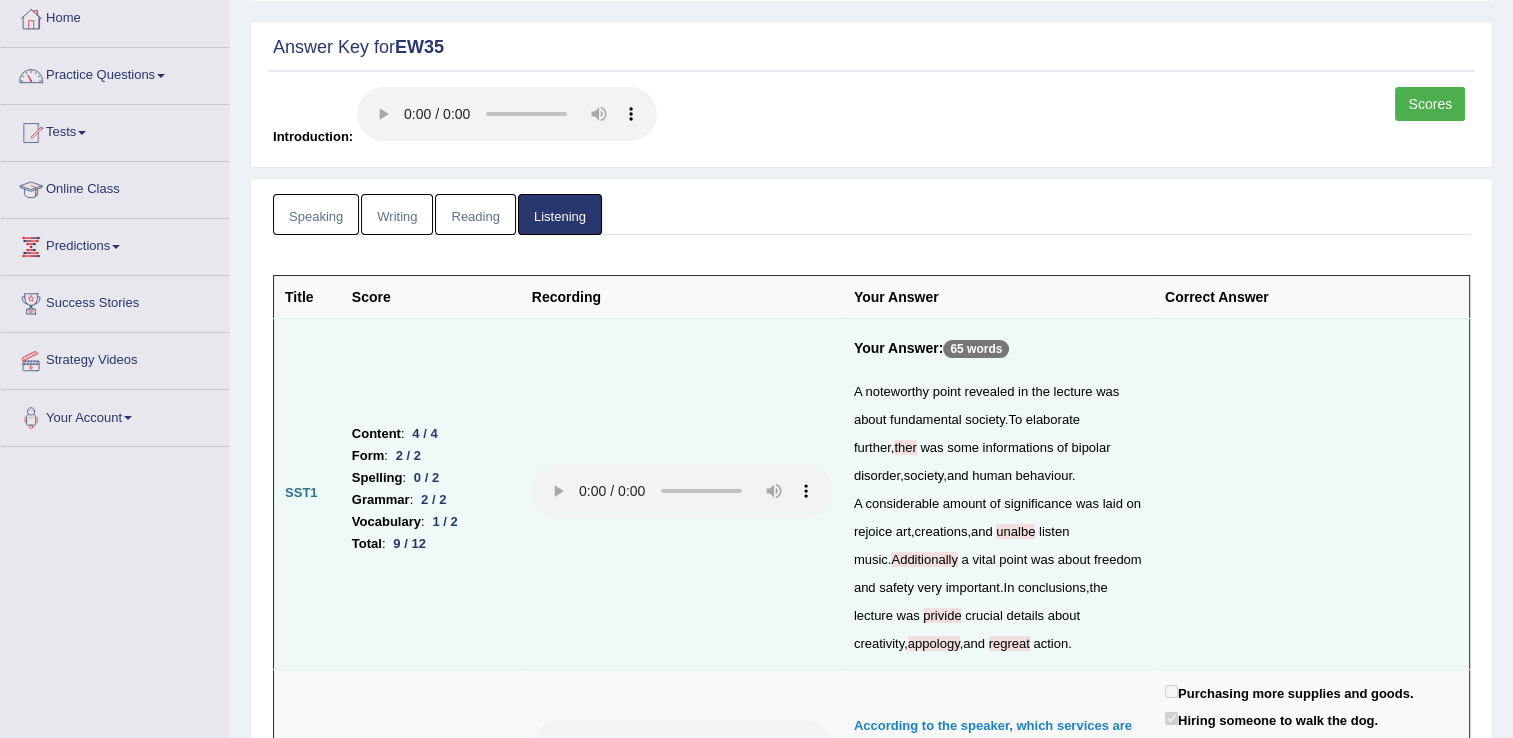 scroll, scrollTop: 100, scrollLeft: 0, axis: vertical 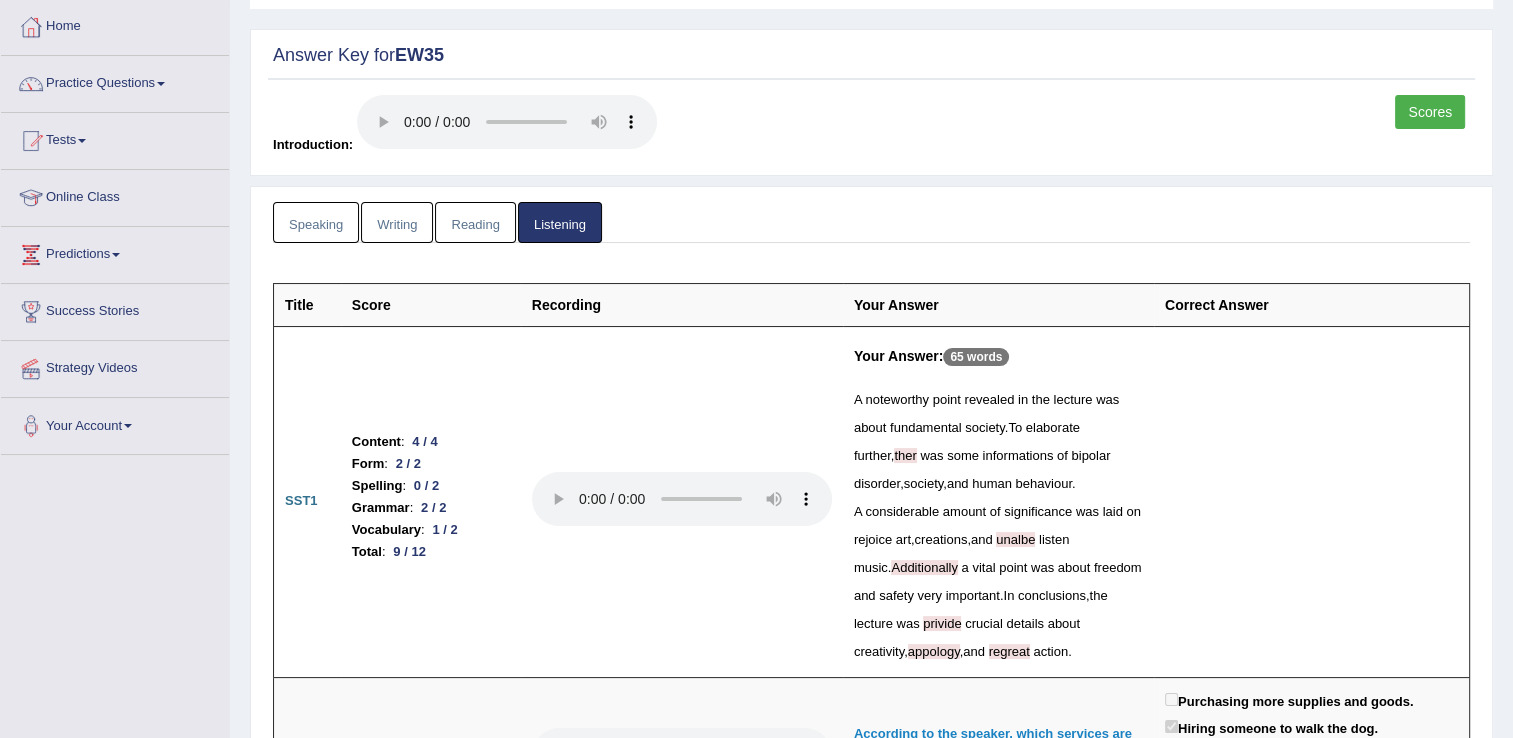 click on "Reading" at bounding box center (475, 222) 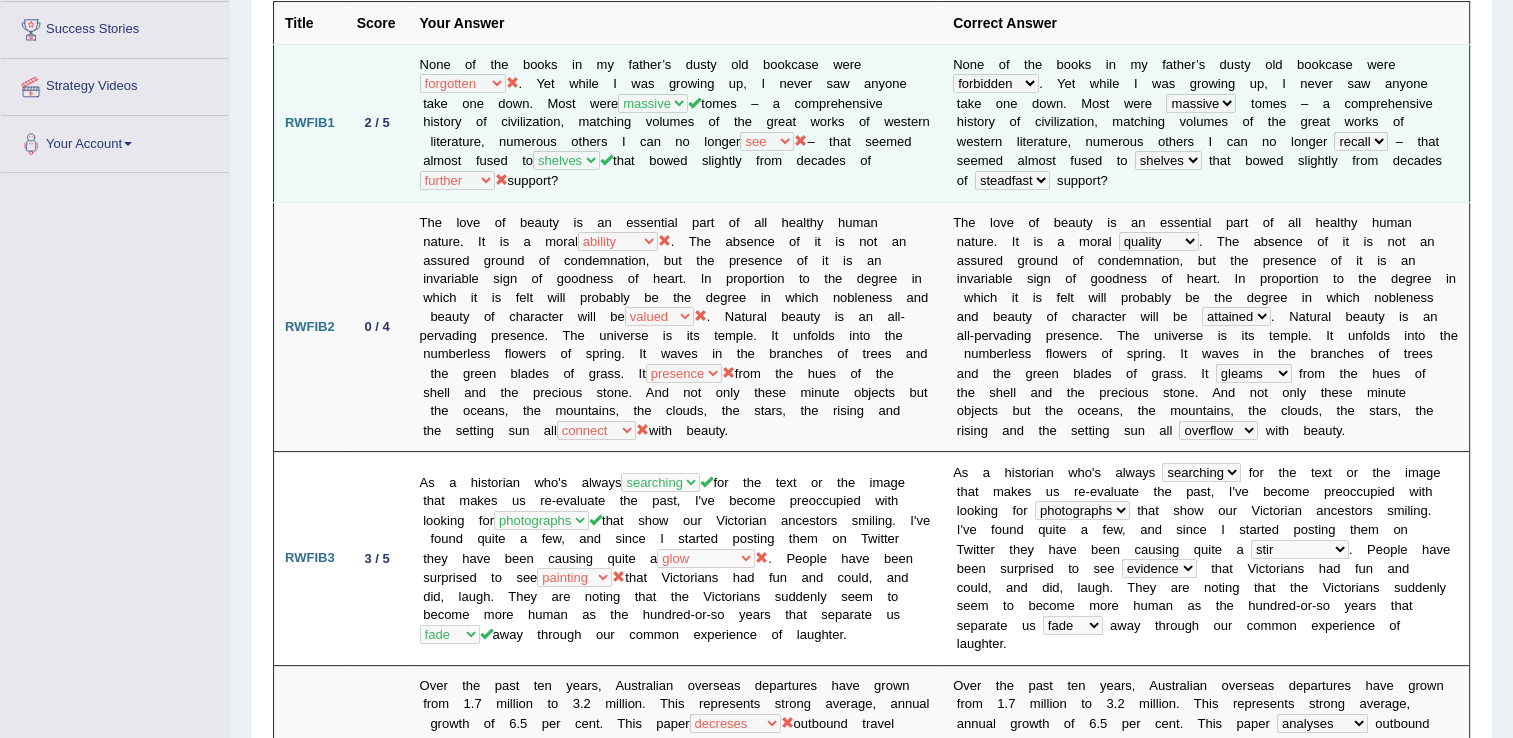 scroll, scrollTop: 600, scrollLeft: 0, axis: vertical 